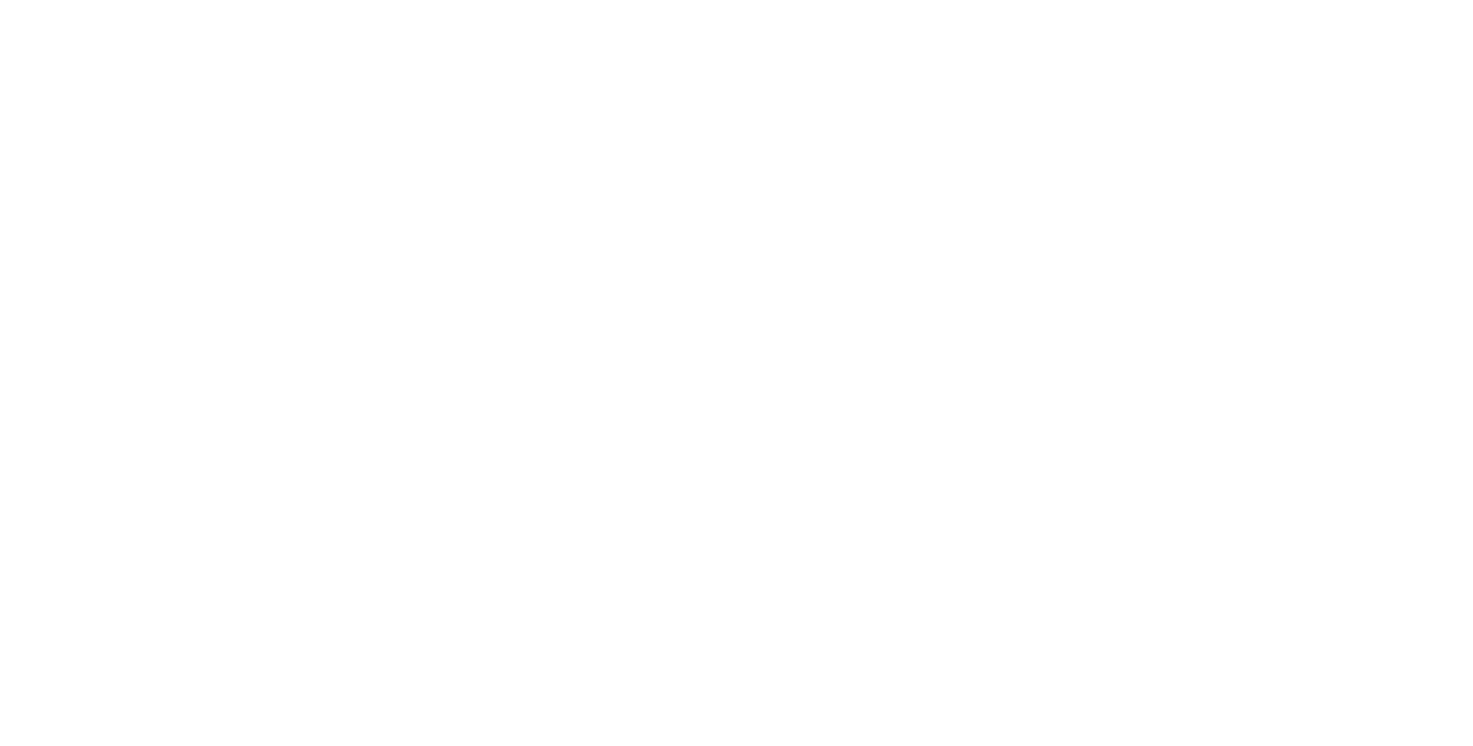 scroll, scrollTop: 0, scrollLeft: 0, axis: both 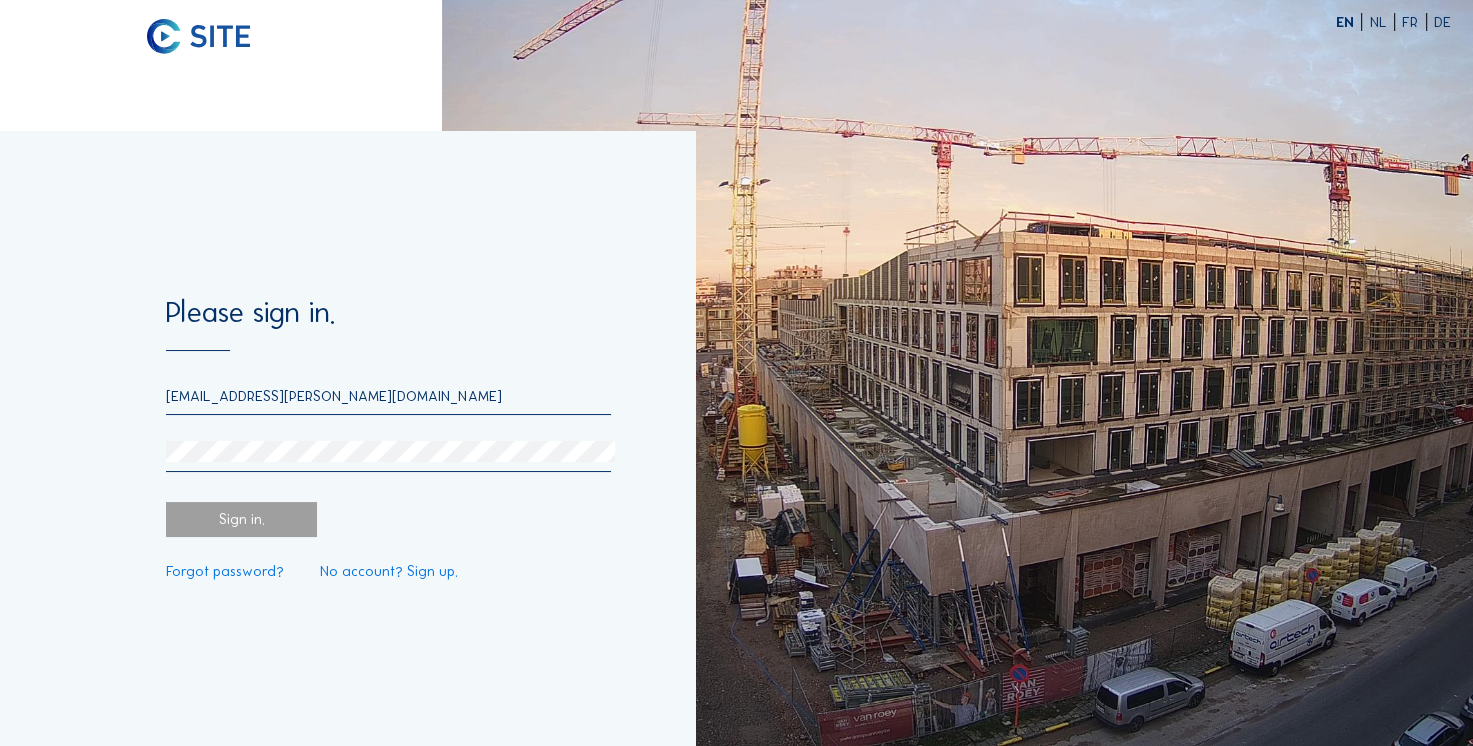 type on "[EMAIL_ADDRESS][PERSON_NAME][DOMAIN_NAME]" 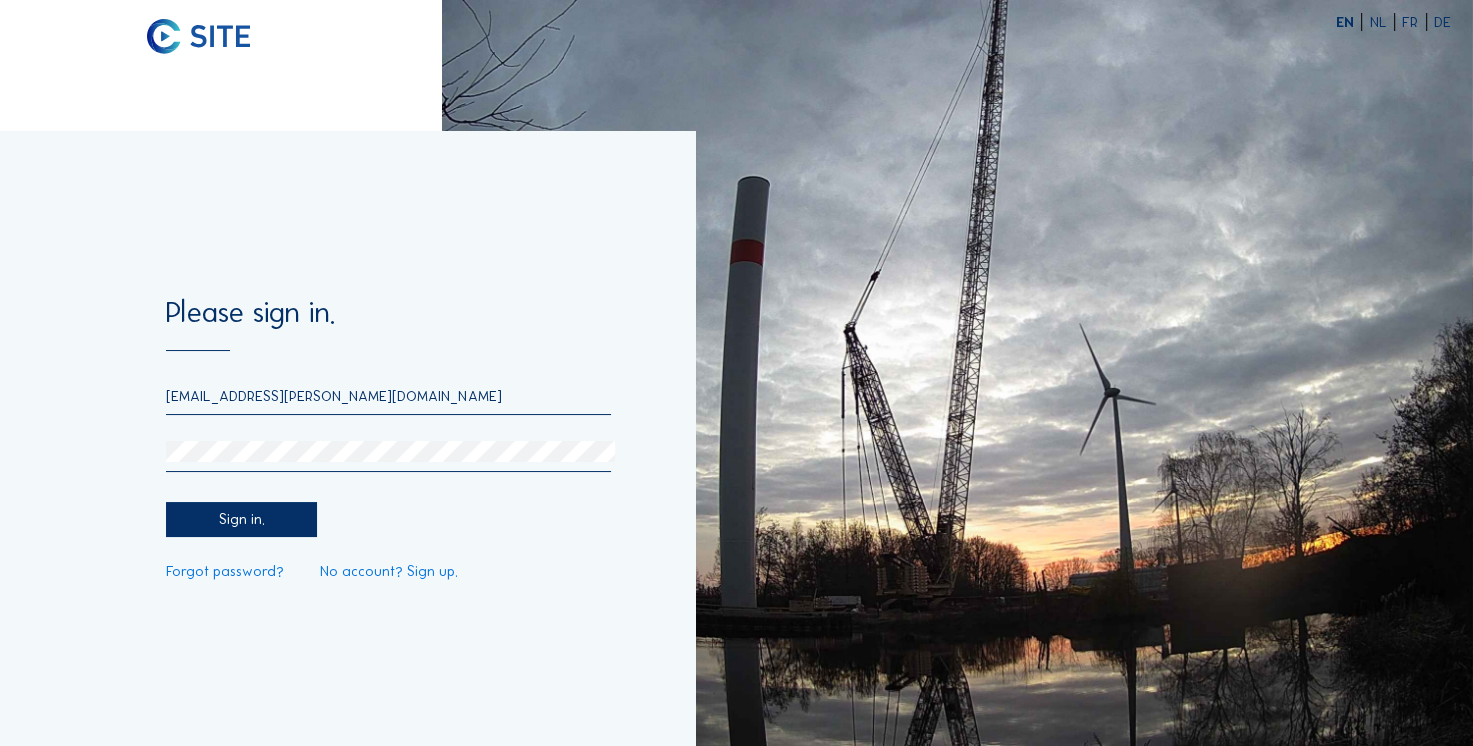 click on "Sign in." at bounding box center (241, 519) 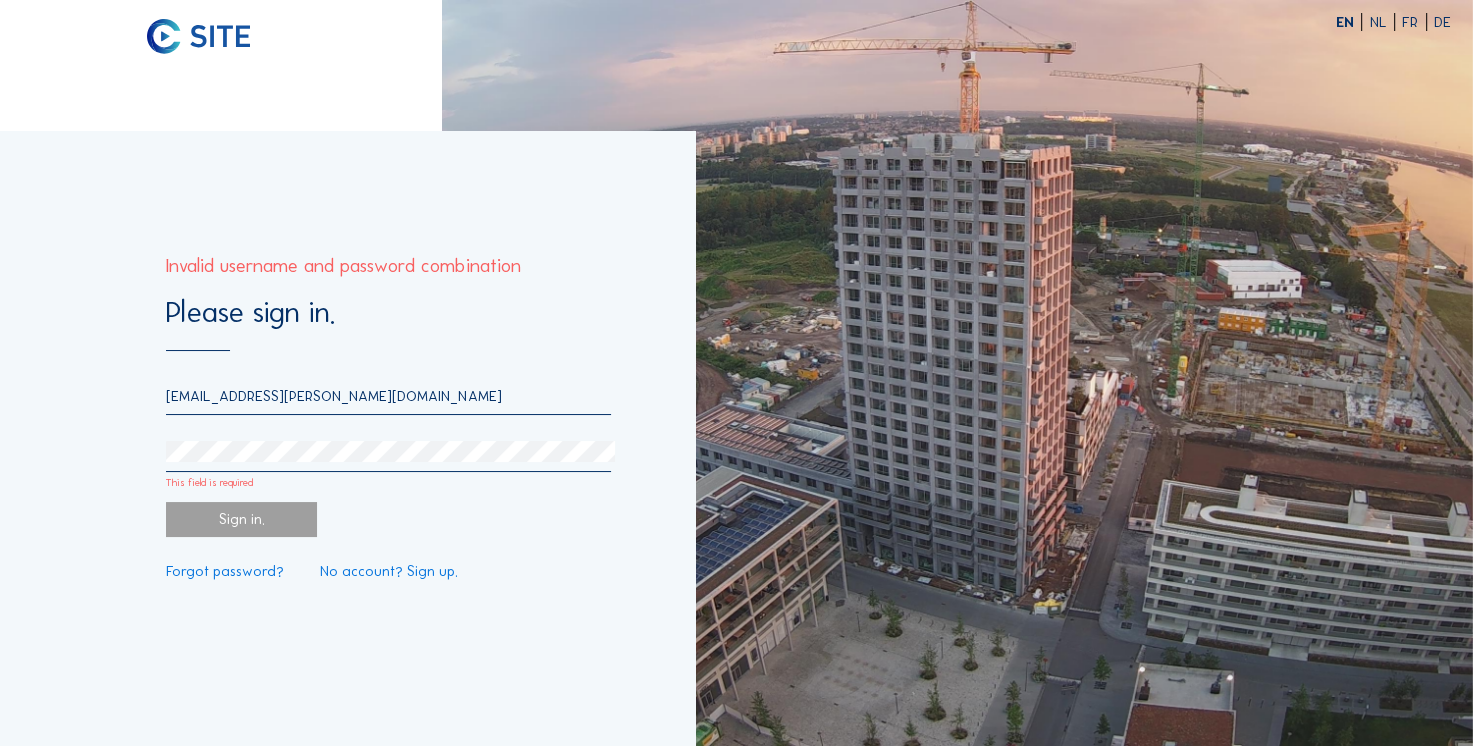 click on "Forgot password?" at bounding box center (225, 571) 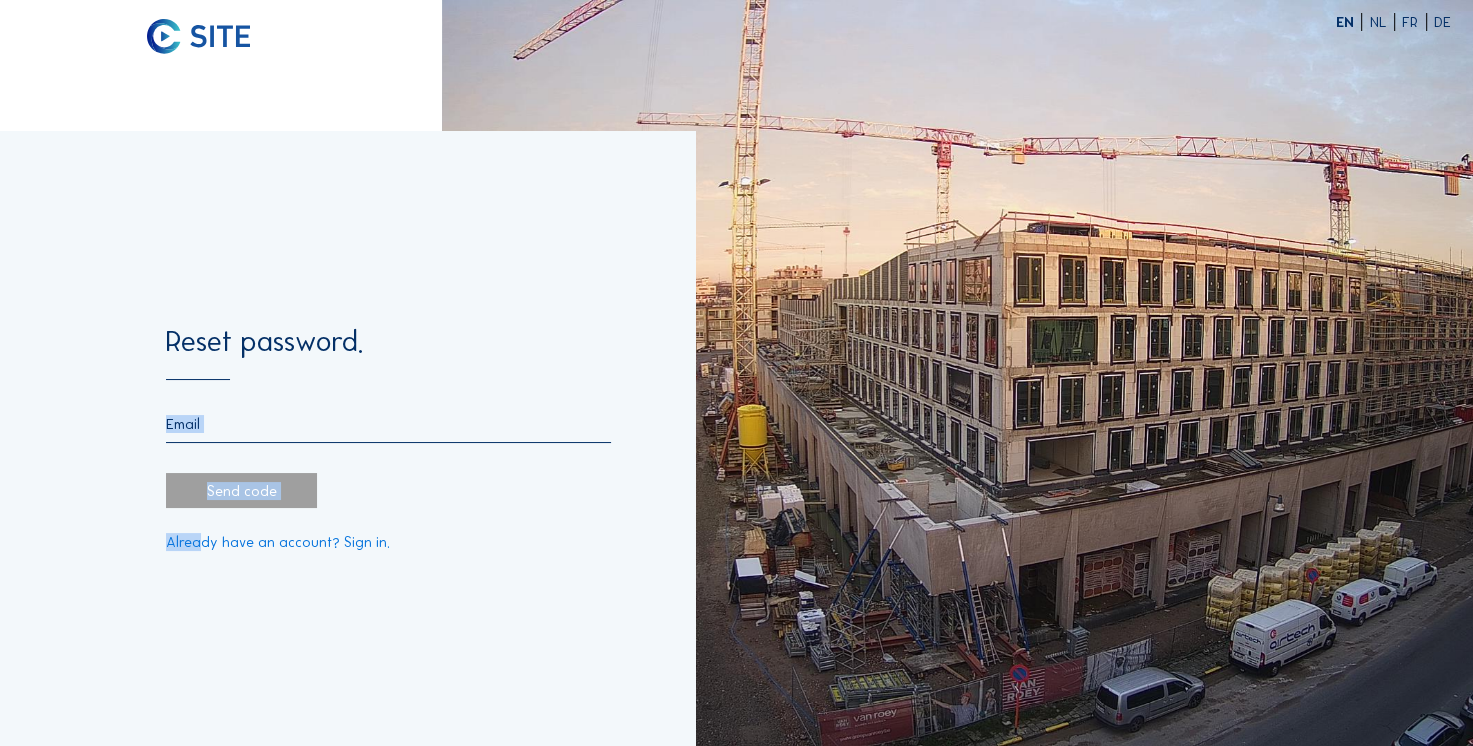 drag, startPoint x: 196, startPoint y: 571, endPoint x: 249, endPoint y: 425, distance: 155.32225 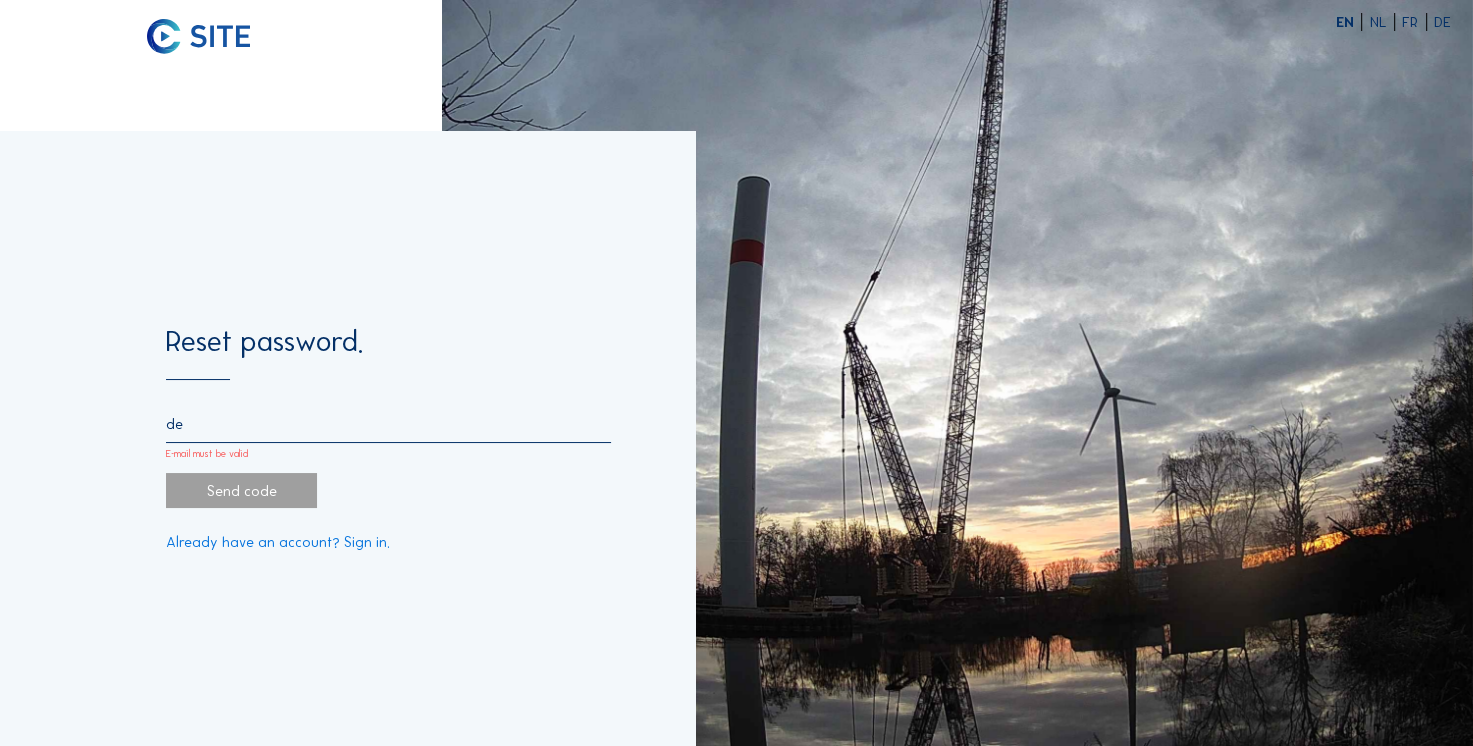 type on "d" 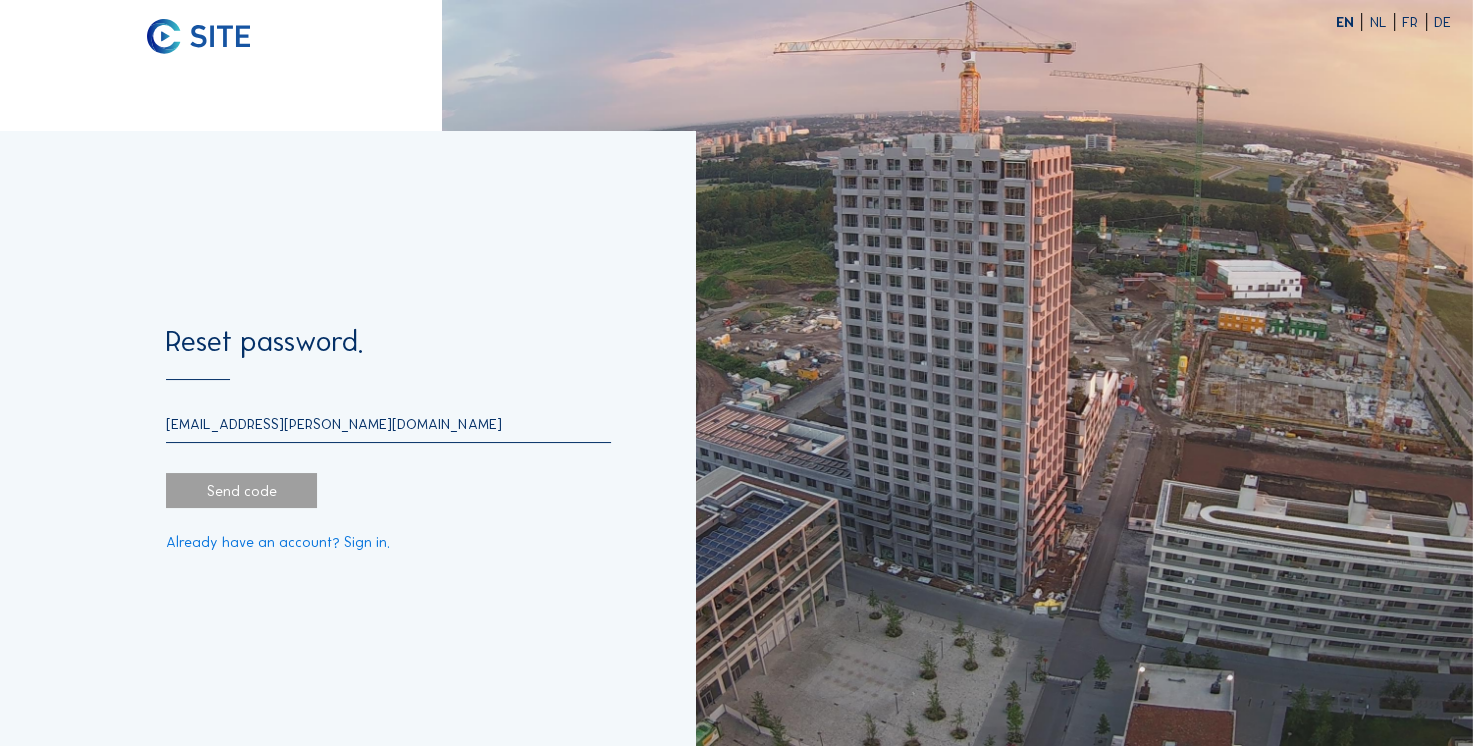 type on "[EMAIL_ADDRESS][PERSON_NAME][DOMAIN_NAME]" 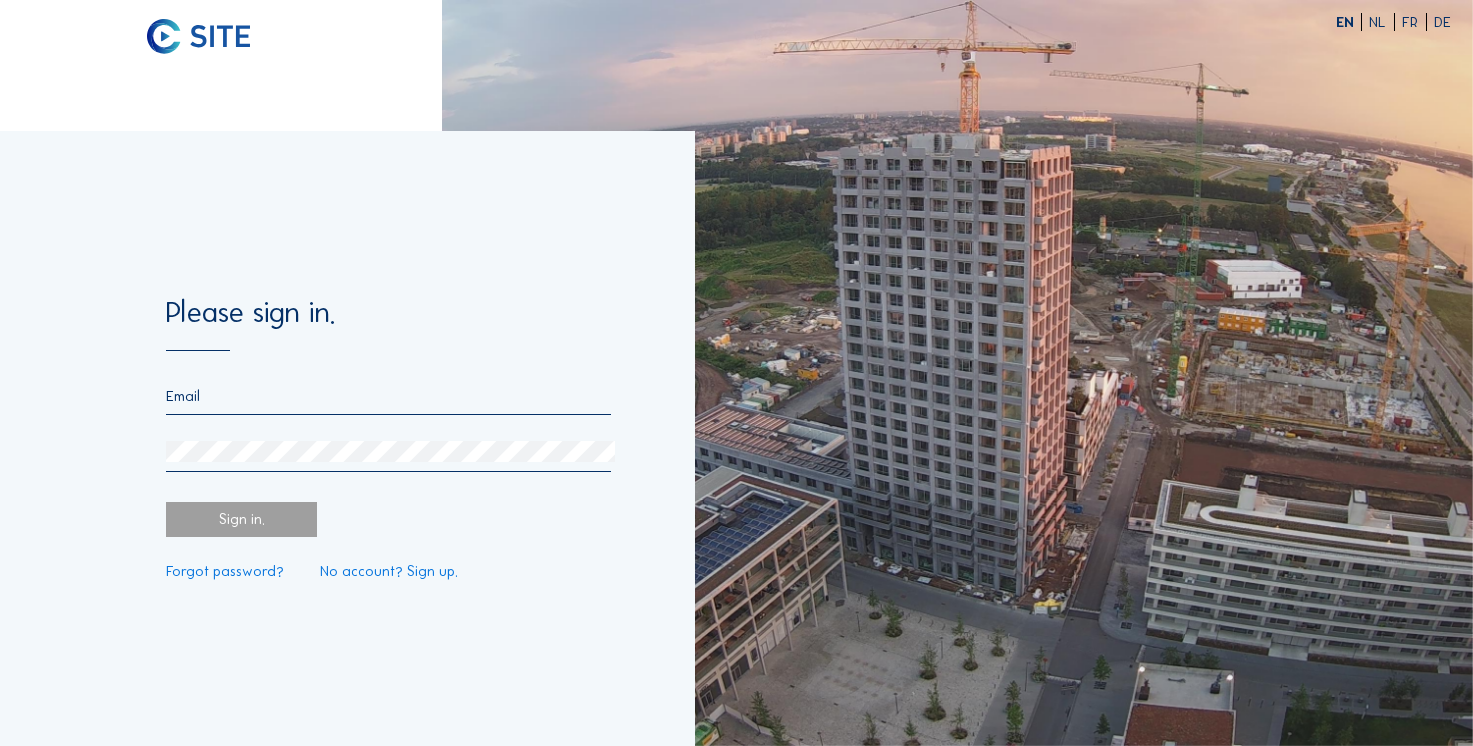 scroll, scrollTop: 0, scrollLeft: 0, axis: both 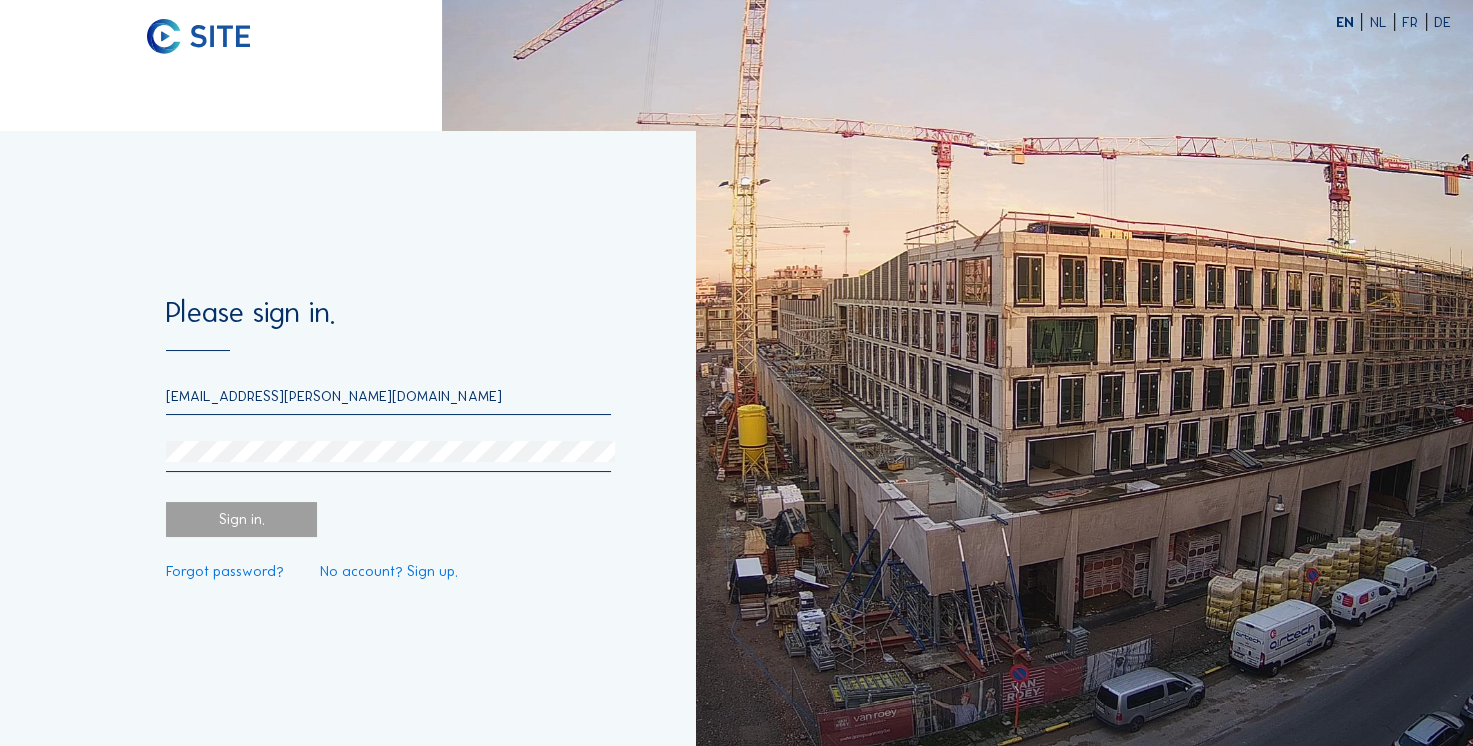 type on "[EMAIL_ADDRESS][PERSON_NAME][DOMAIN_NAME]" 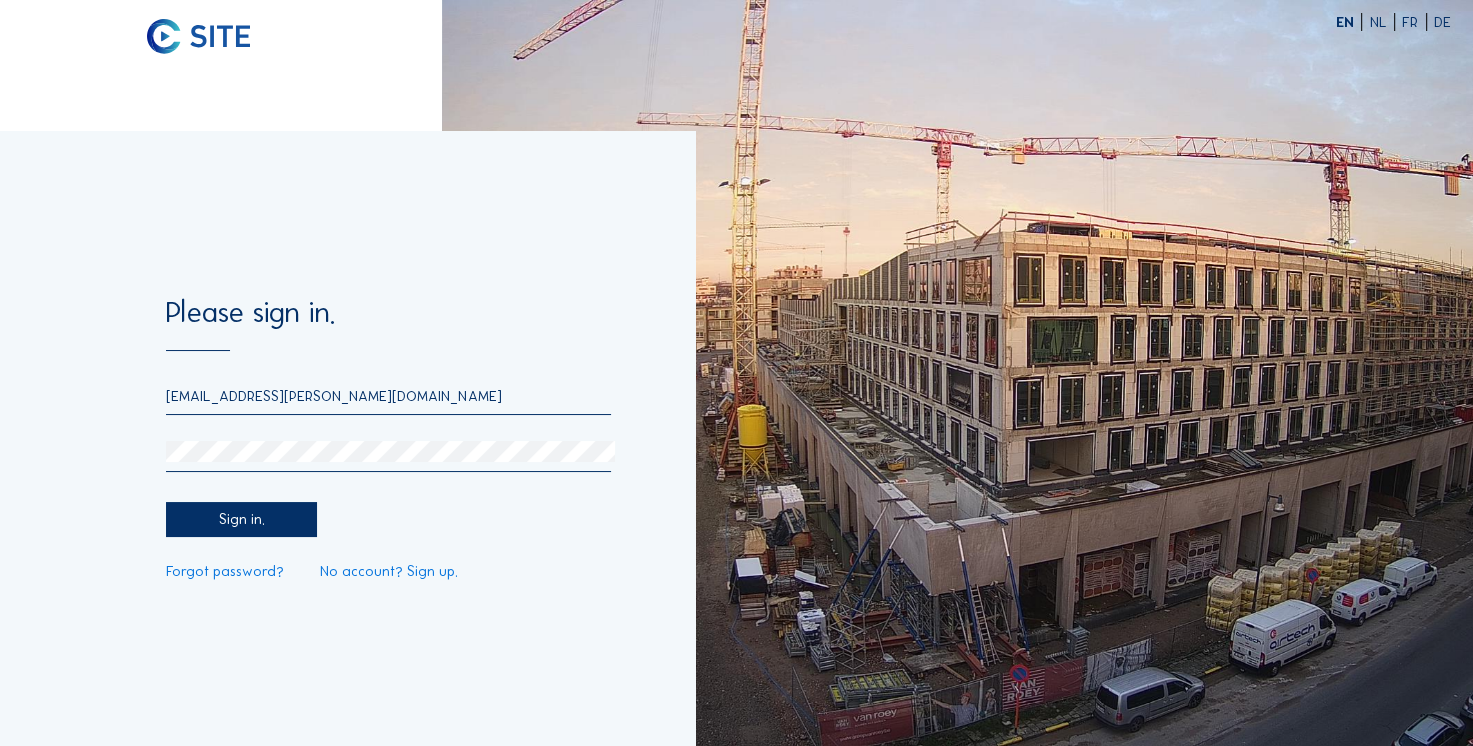 click on "Sign in." at bounding box center [241, 519] 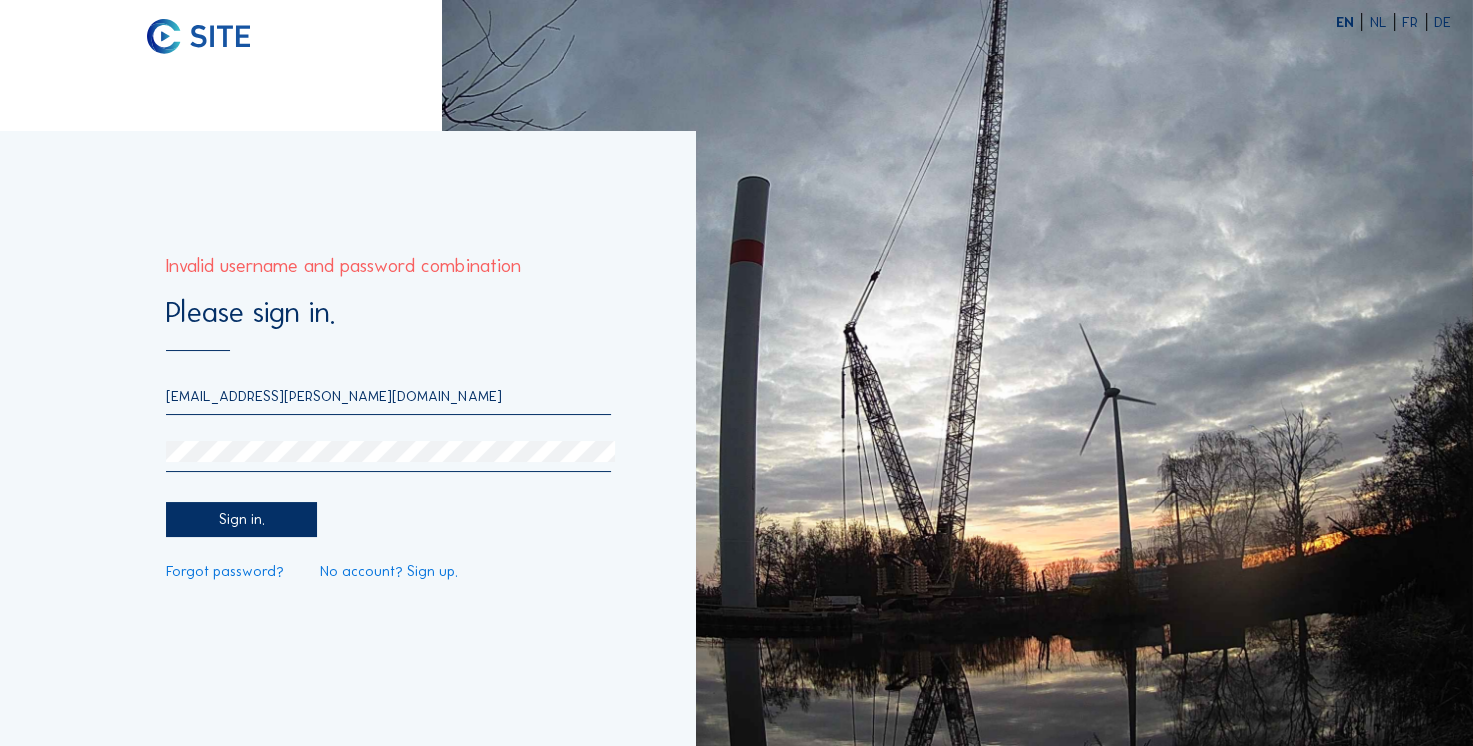 click on "Forgot password?" at bounding box center (225, 571) 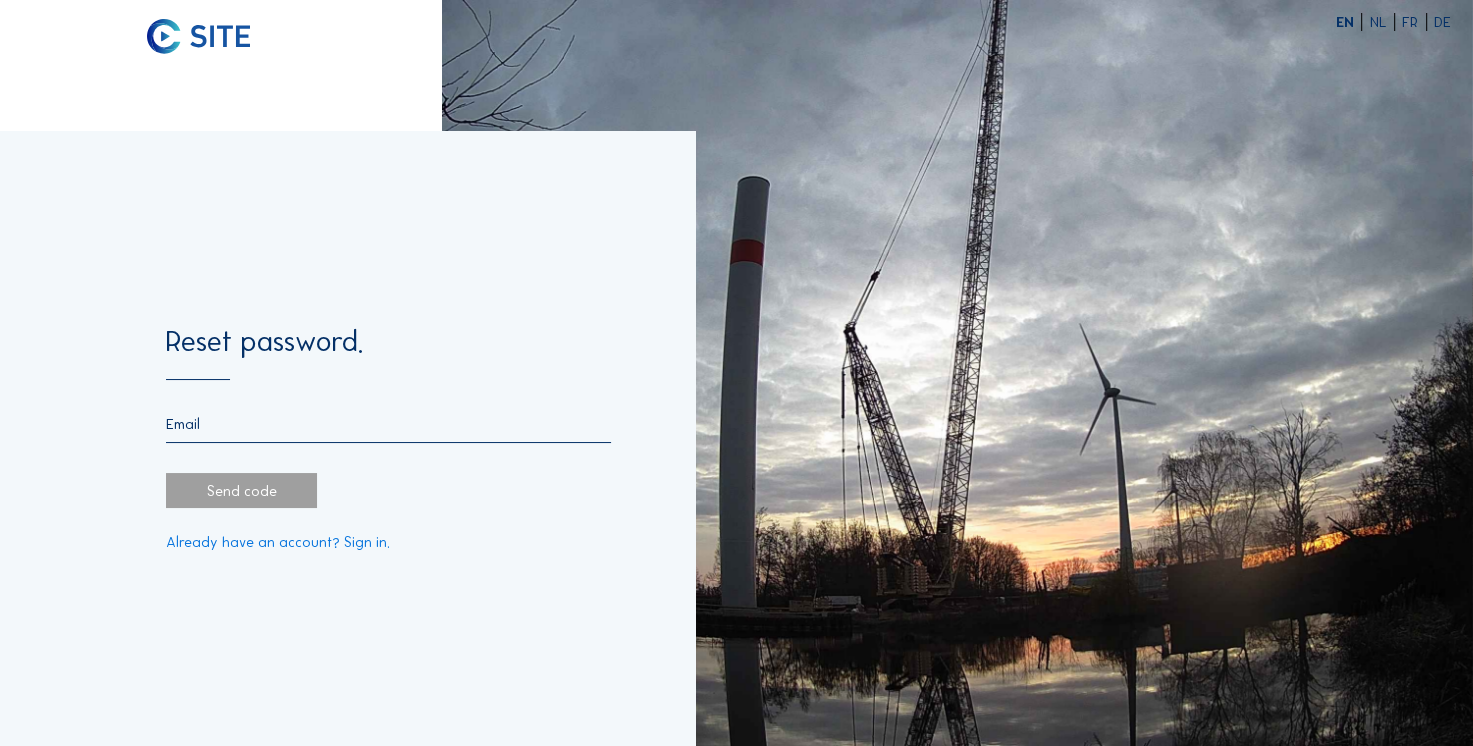 click at bounding box center [388, 429] 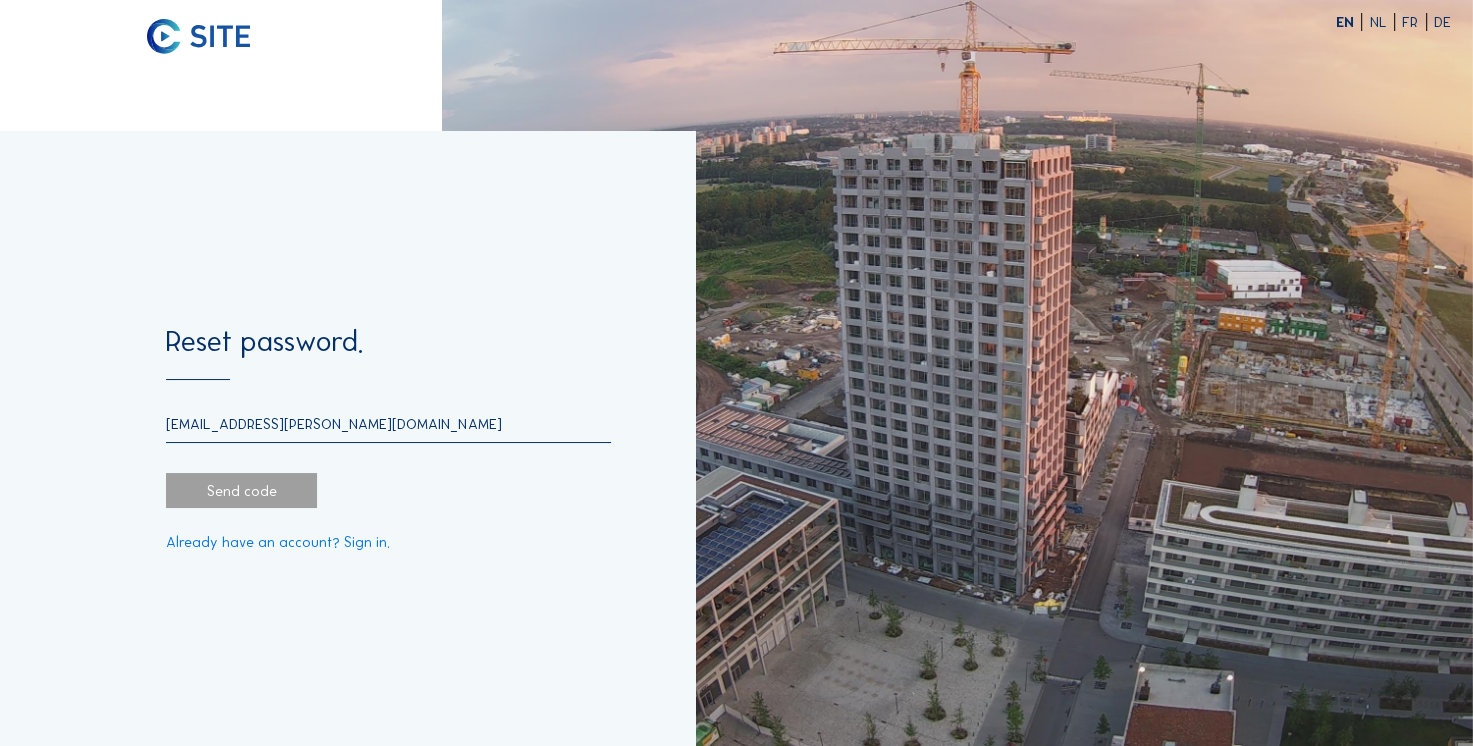 type on "[EMAIL_ADDRESS][PERSON_NAME][DOMAIN_NAME]" 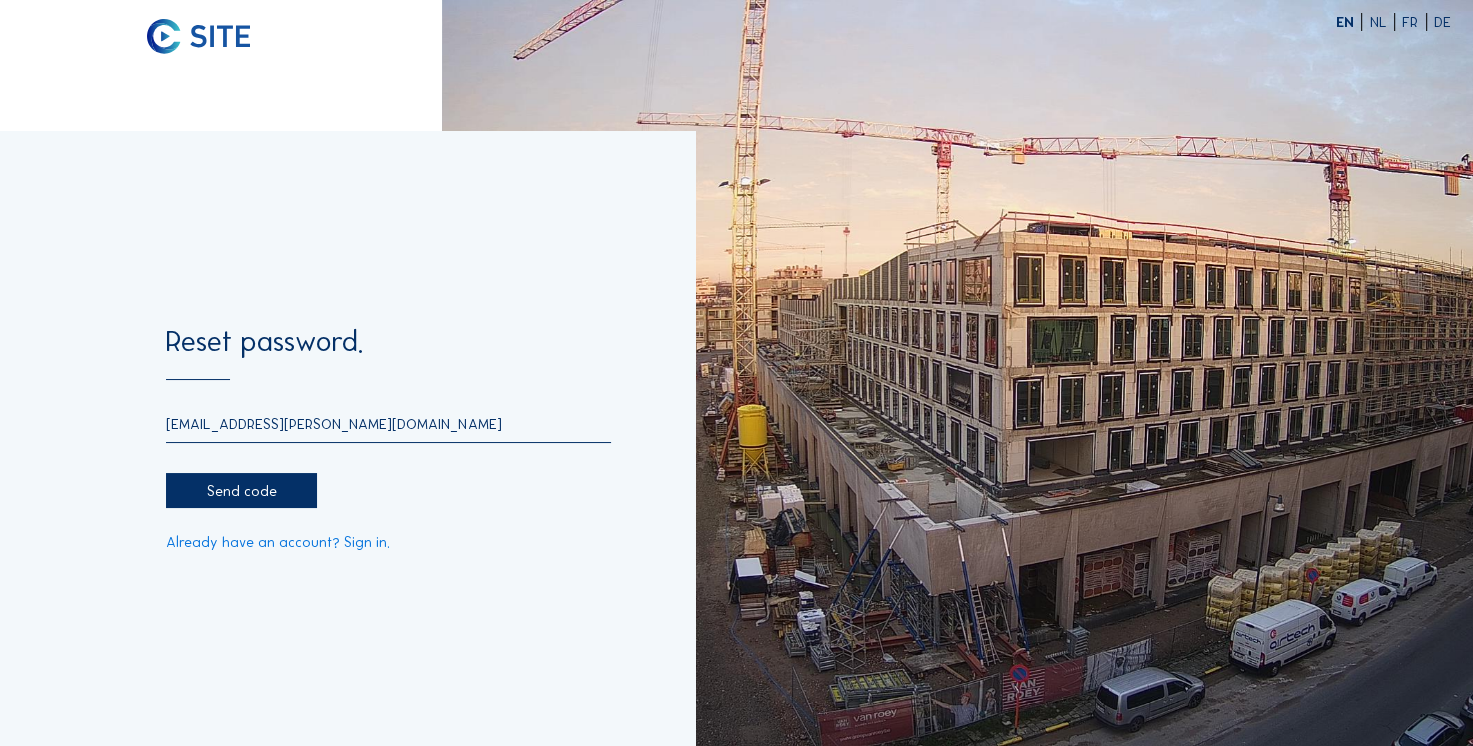 click on "Send code" at bounding box center [241, 490] 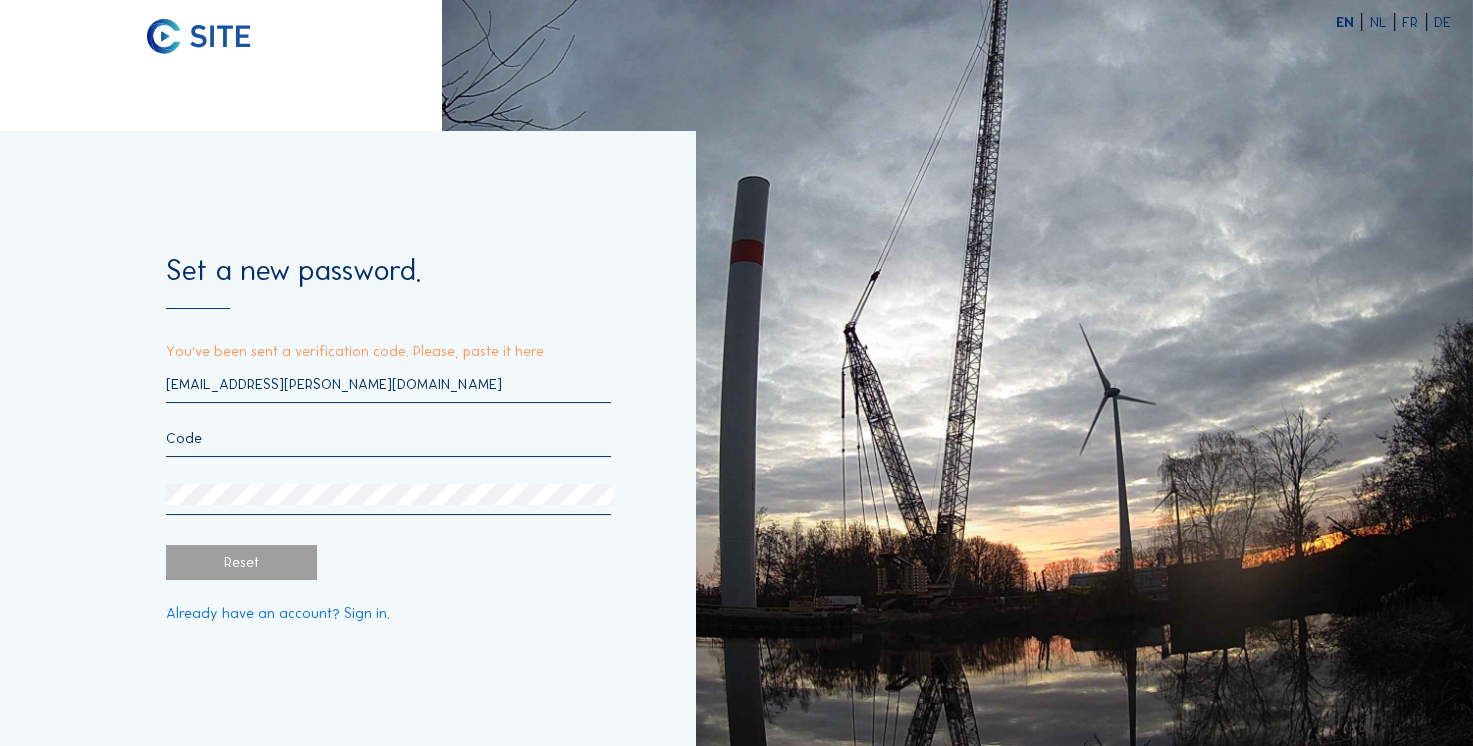 click at bounding box center (388, 438) 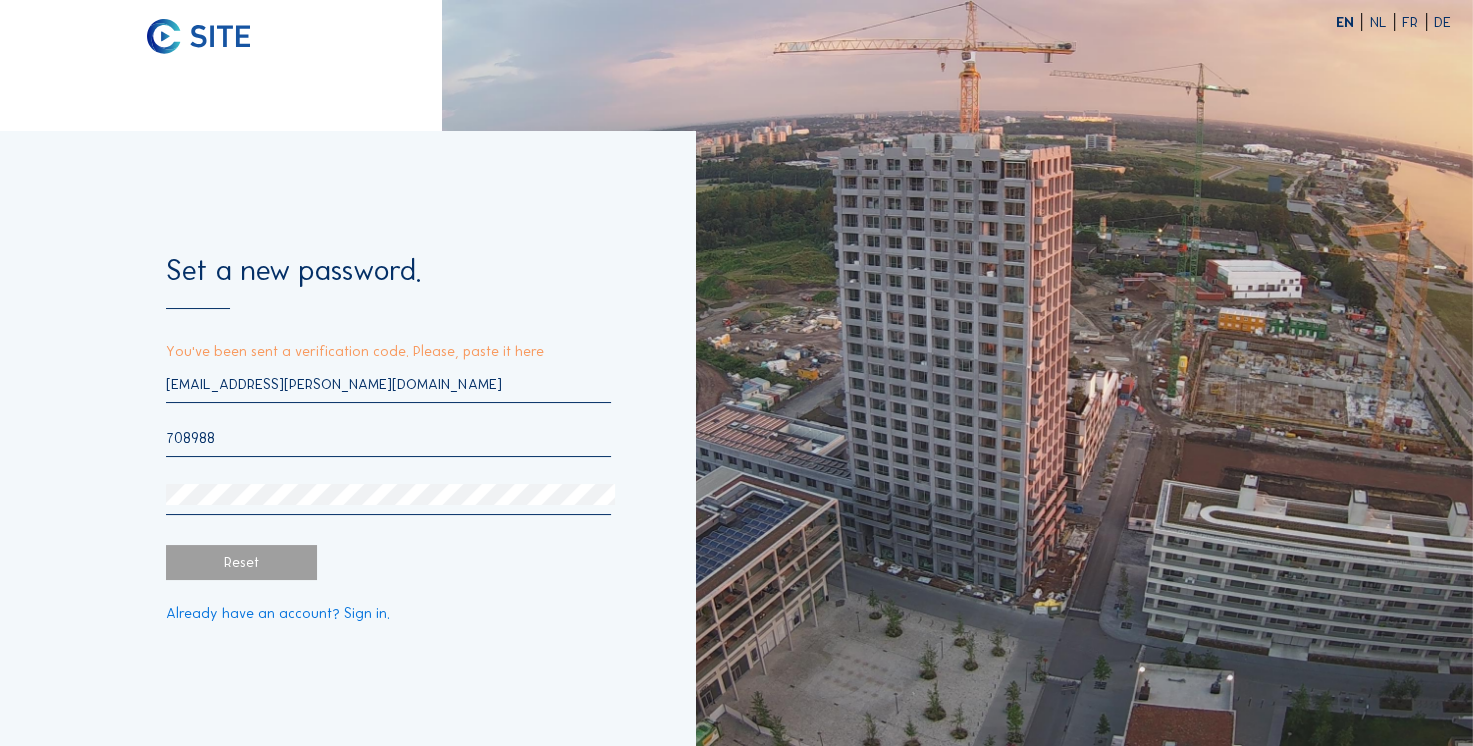 type on "708988" 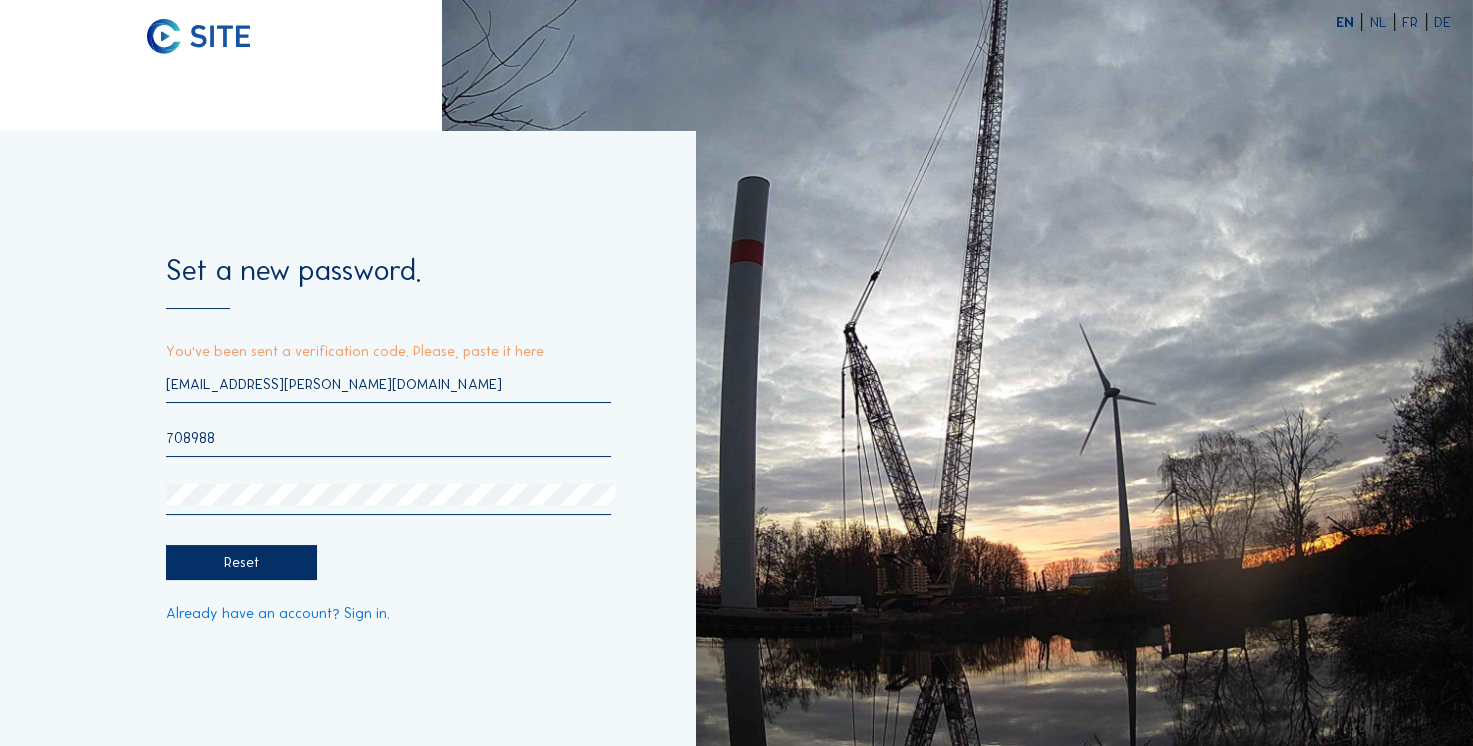 click on "Reset" at bounding box center [241, 562] 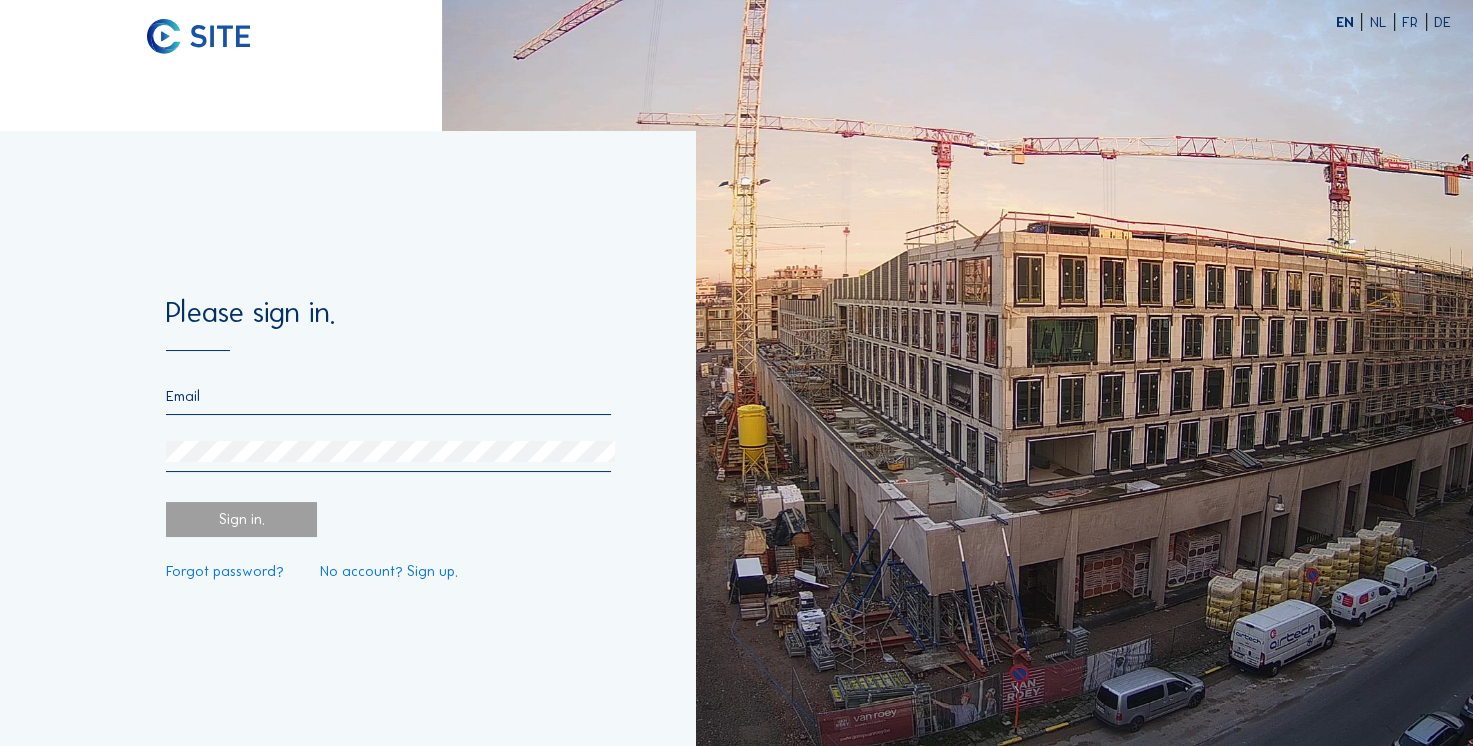 click at bounding box center [388, 396] 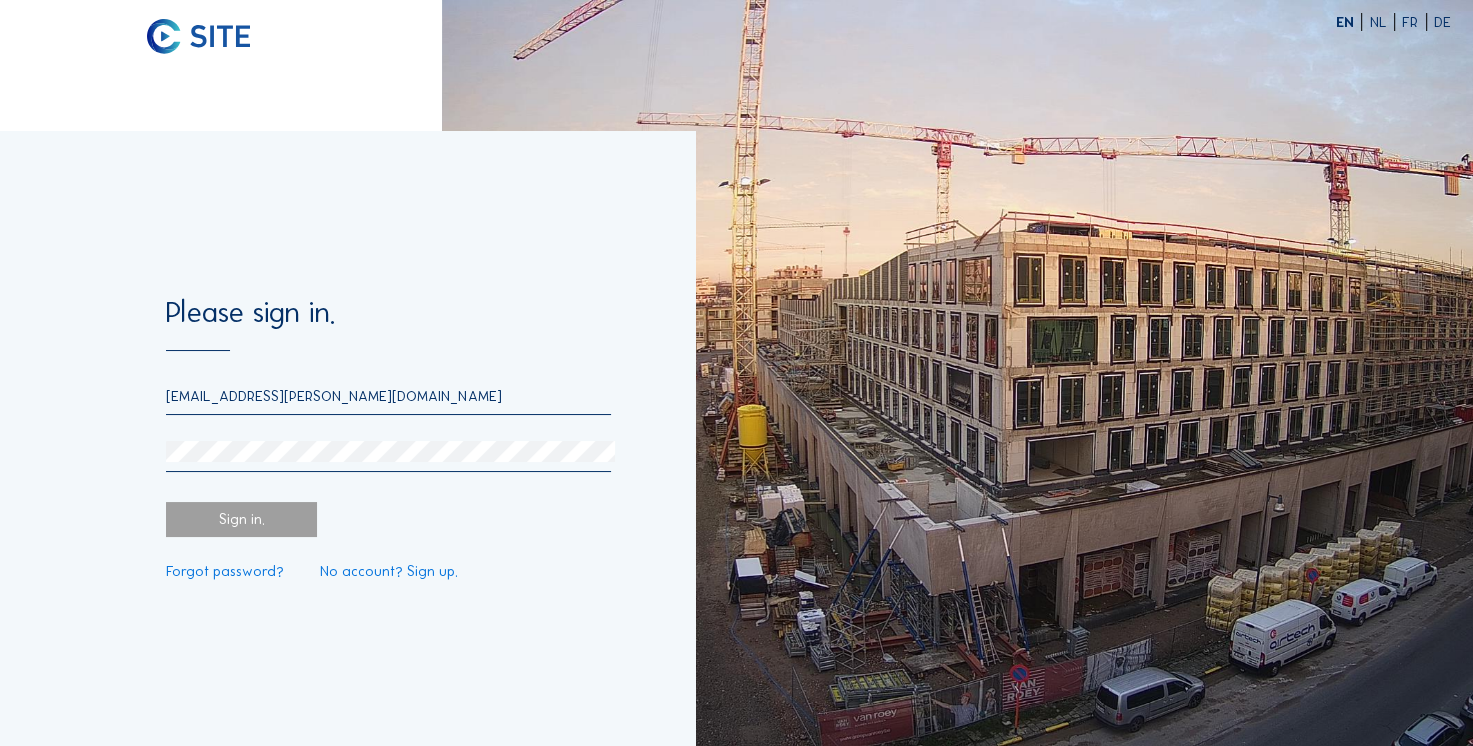 type on "[EMAIL_ADDRESS][PERSON_NAME][DOMAIN_NAME]" 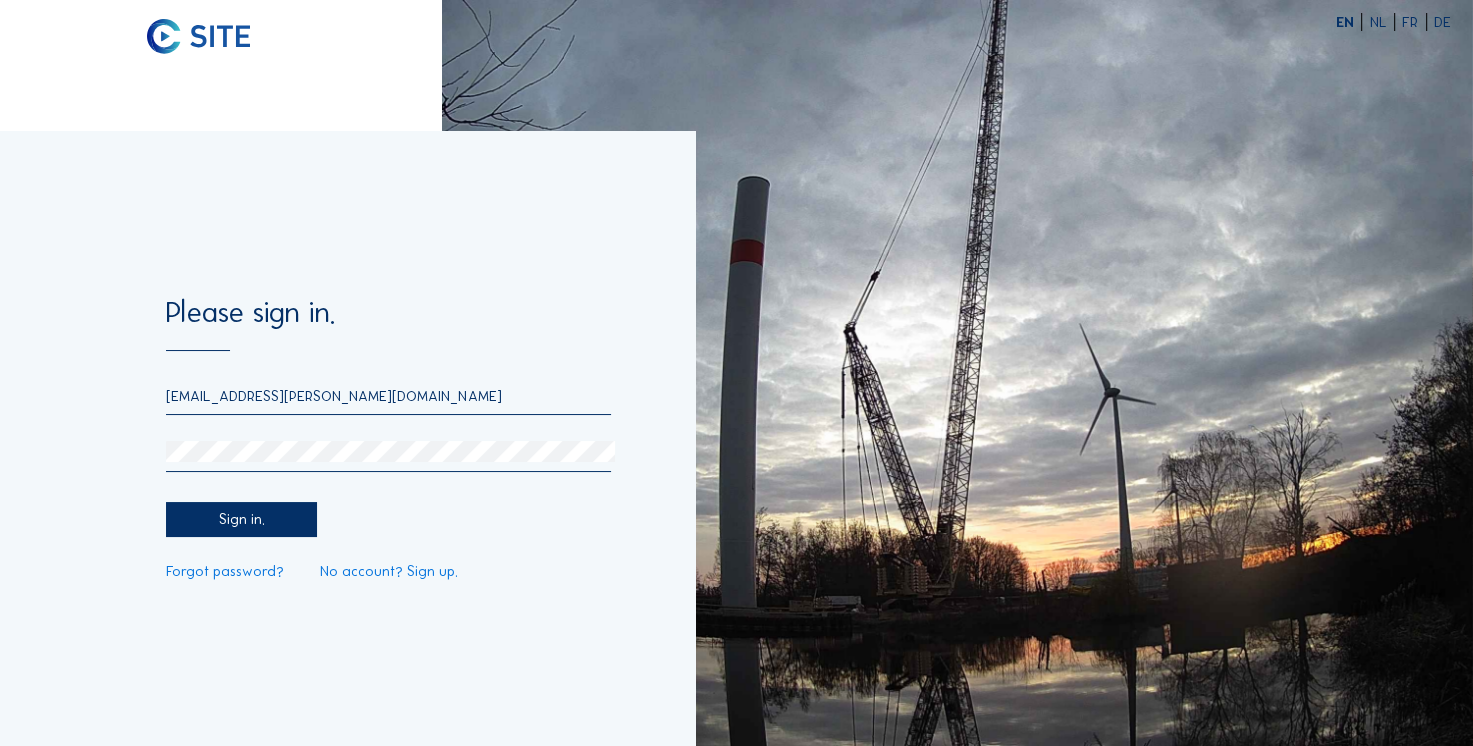 click on "Sign in." at bounding box center (241, 519) 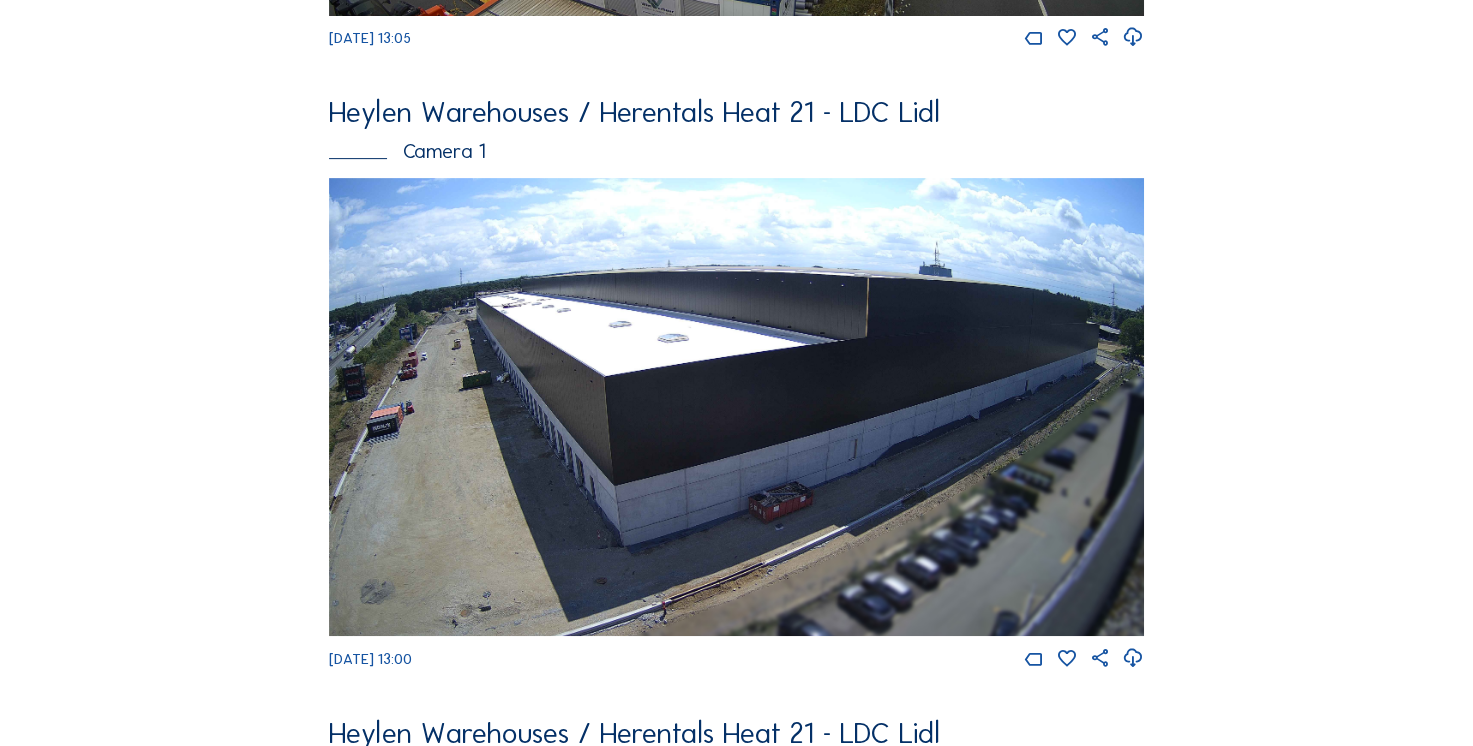 scroll, scrollTop: 684, scrollLeft: 0, axis: vertical 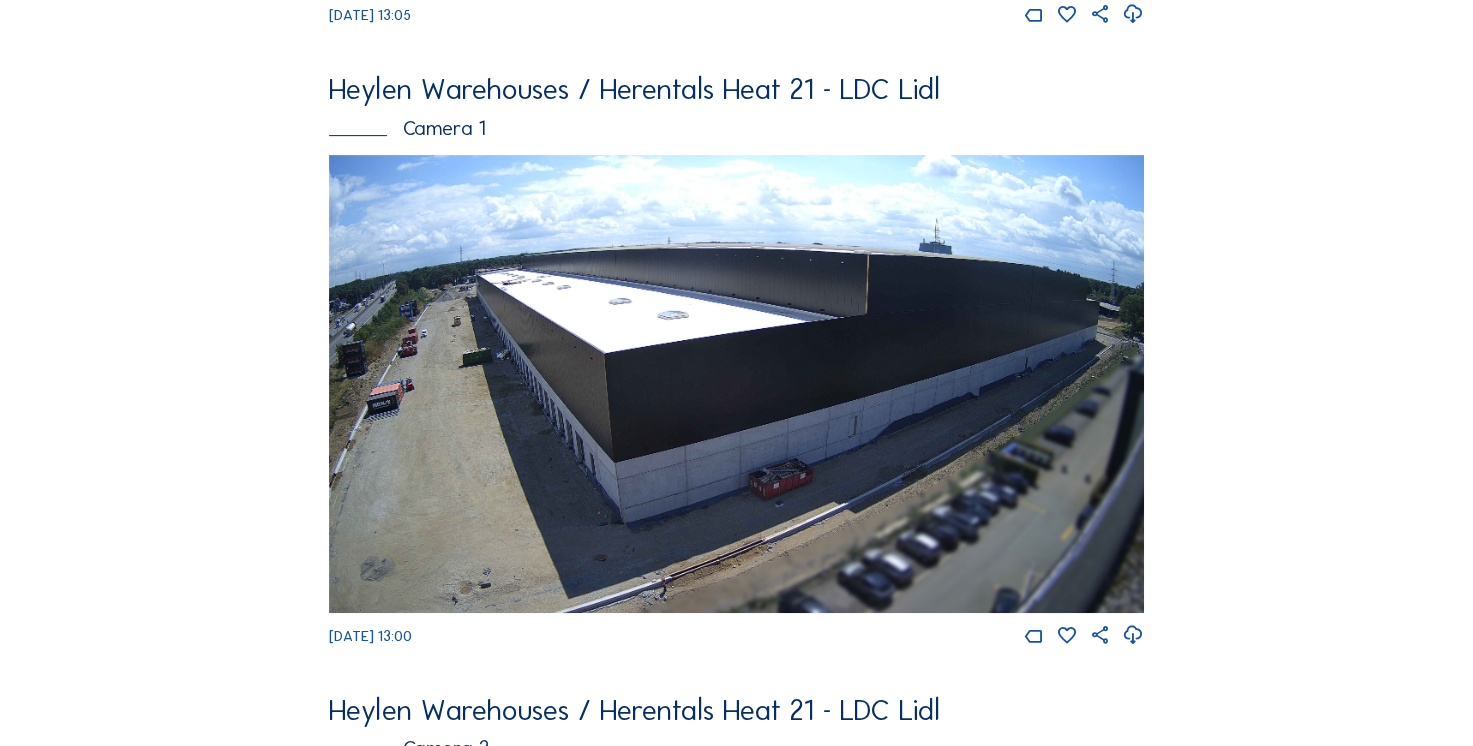 click at bounding box center (736, 384) 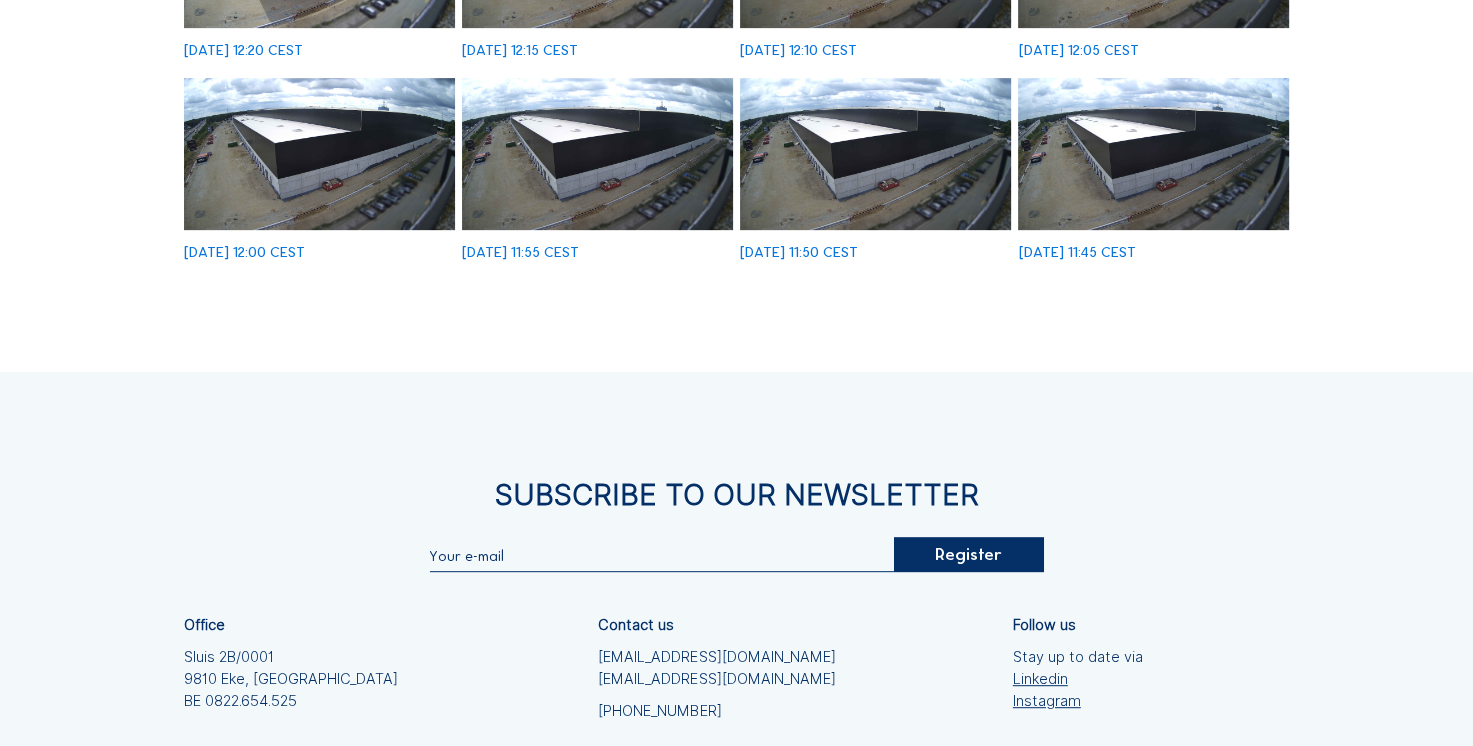 scroll, scrollTop: 699, scrollLeft: 0, axis: vertical 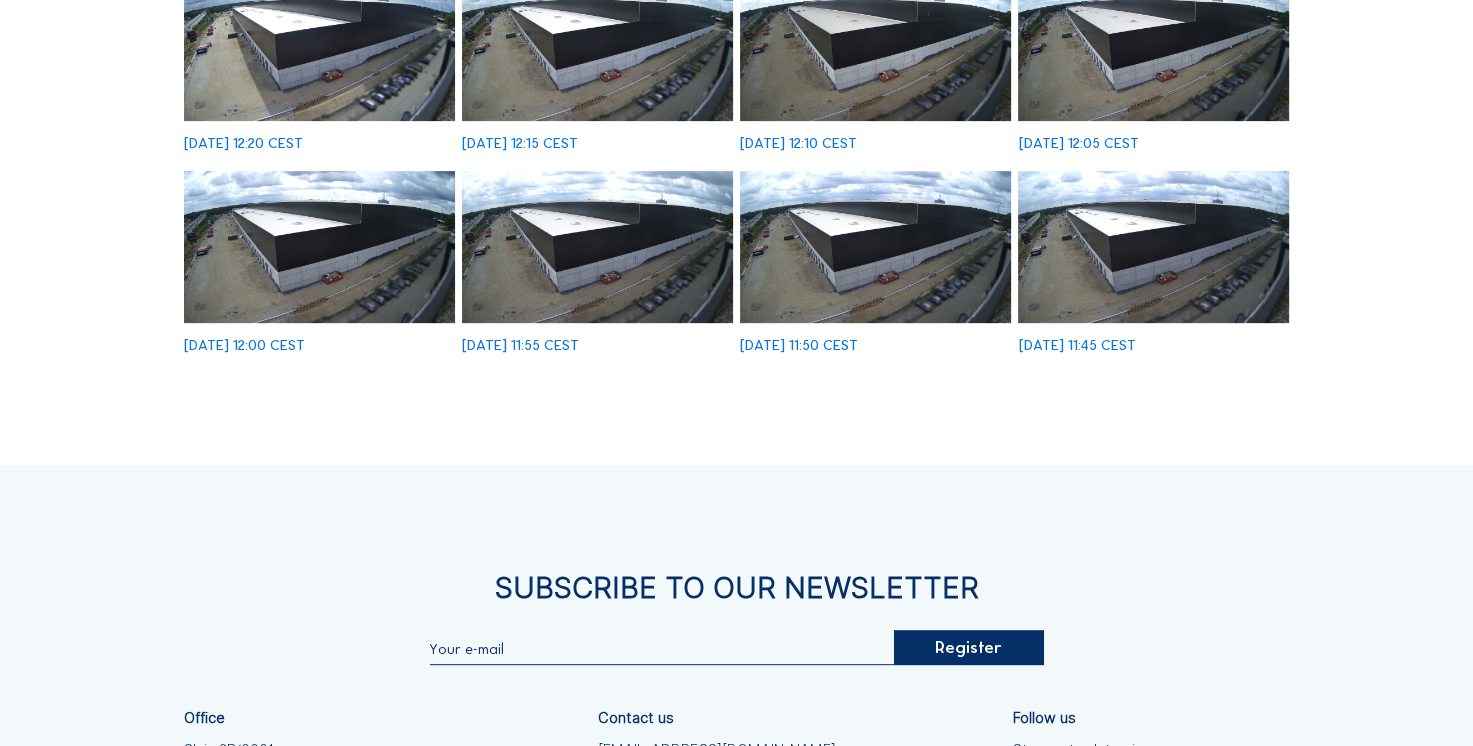 click at bounding box center [1153, 247] 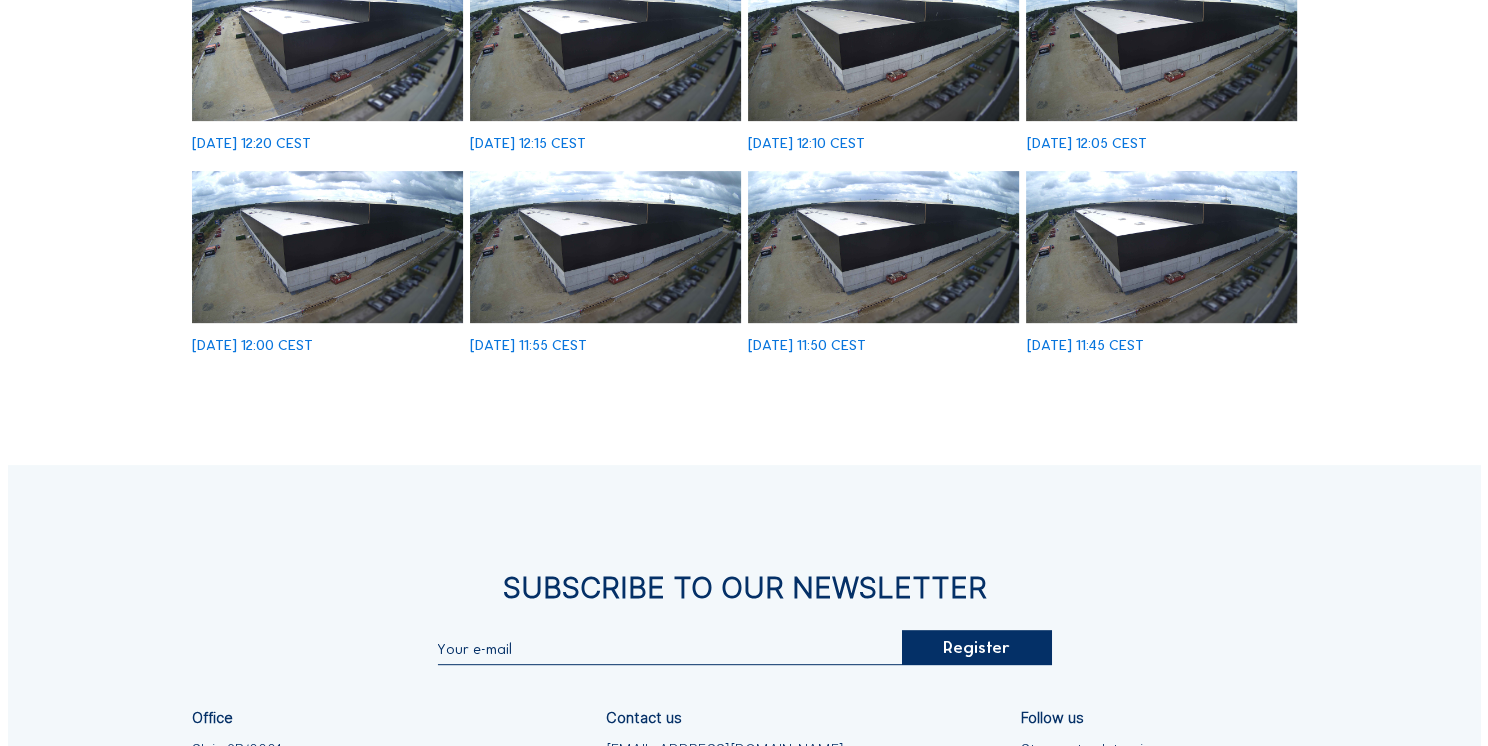 scroll, scrollTop: 703, scrollLeft: 0, axis: vertical 